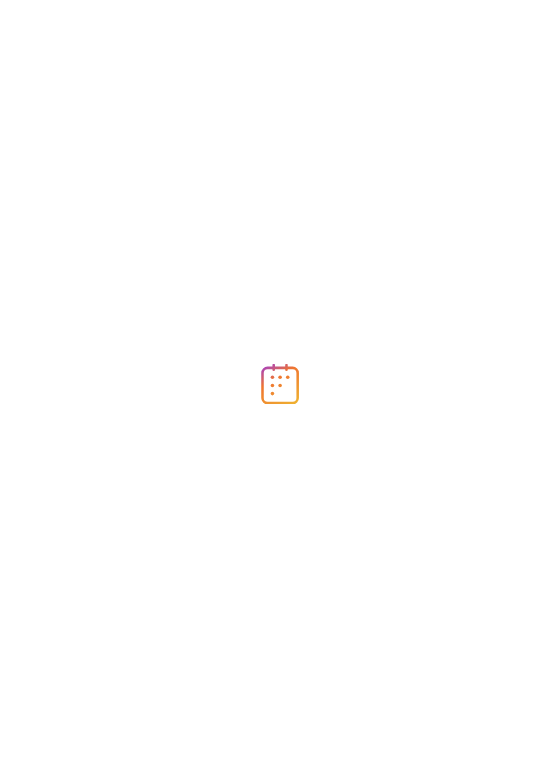scroll, scrollTop: 0, scrollLeft: 0, axis: both 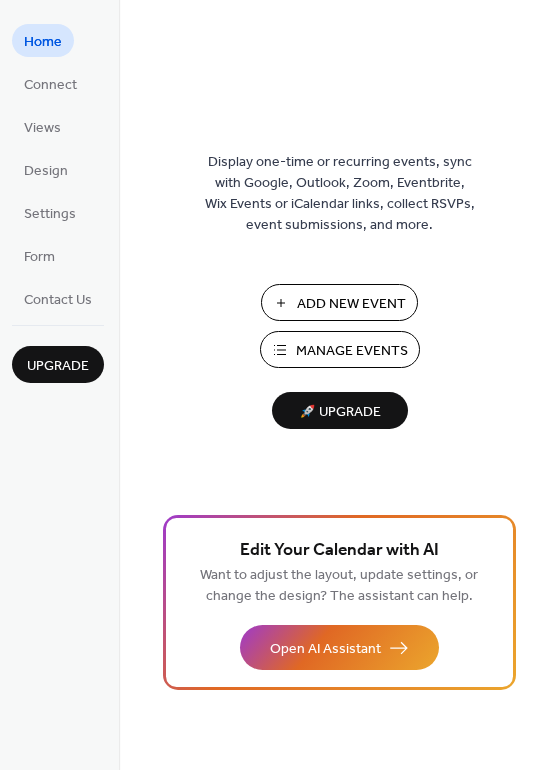 click on "Manage Events" at bounding box center (352, 351) 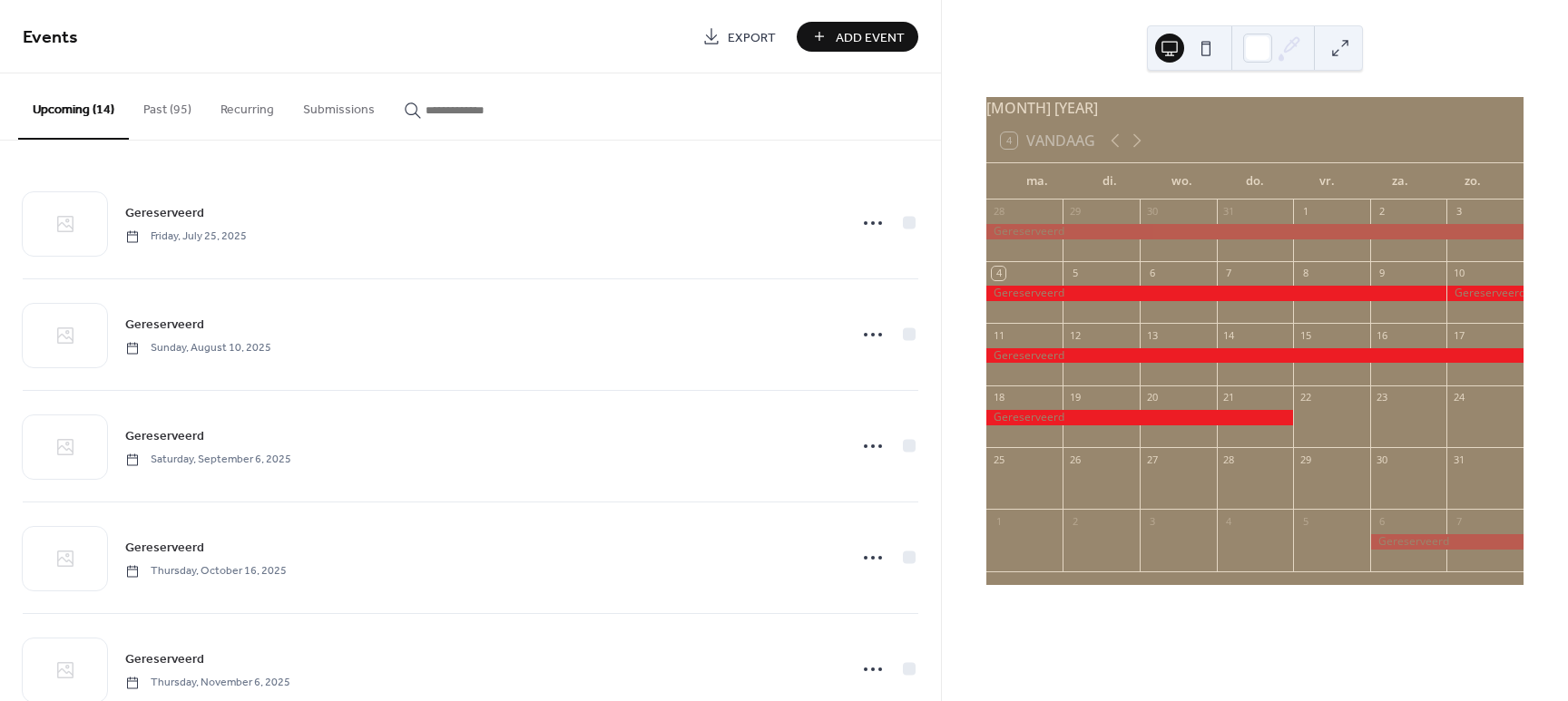 scroll, scrollTop: 0, scrollLeft: 0, axis: both 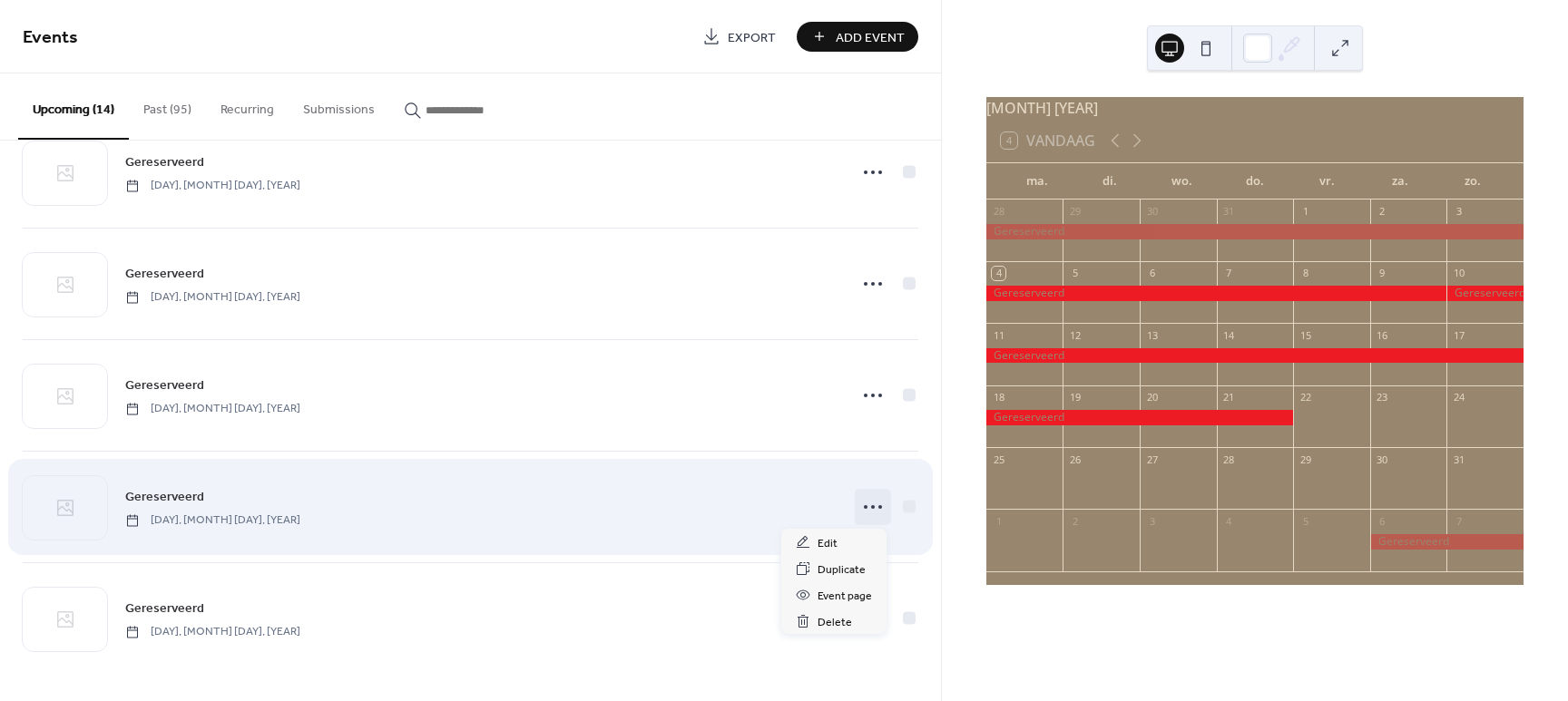click 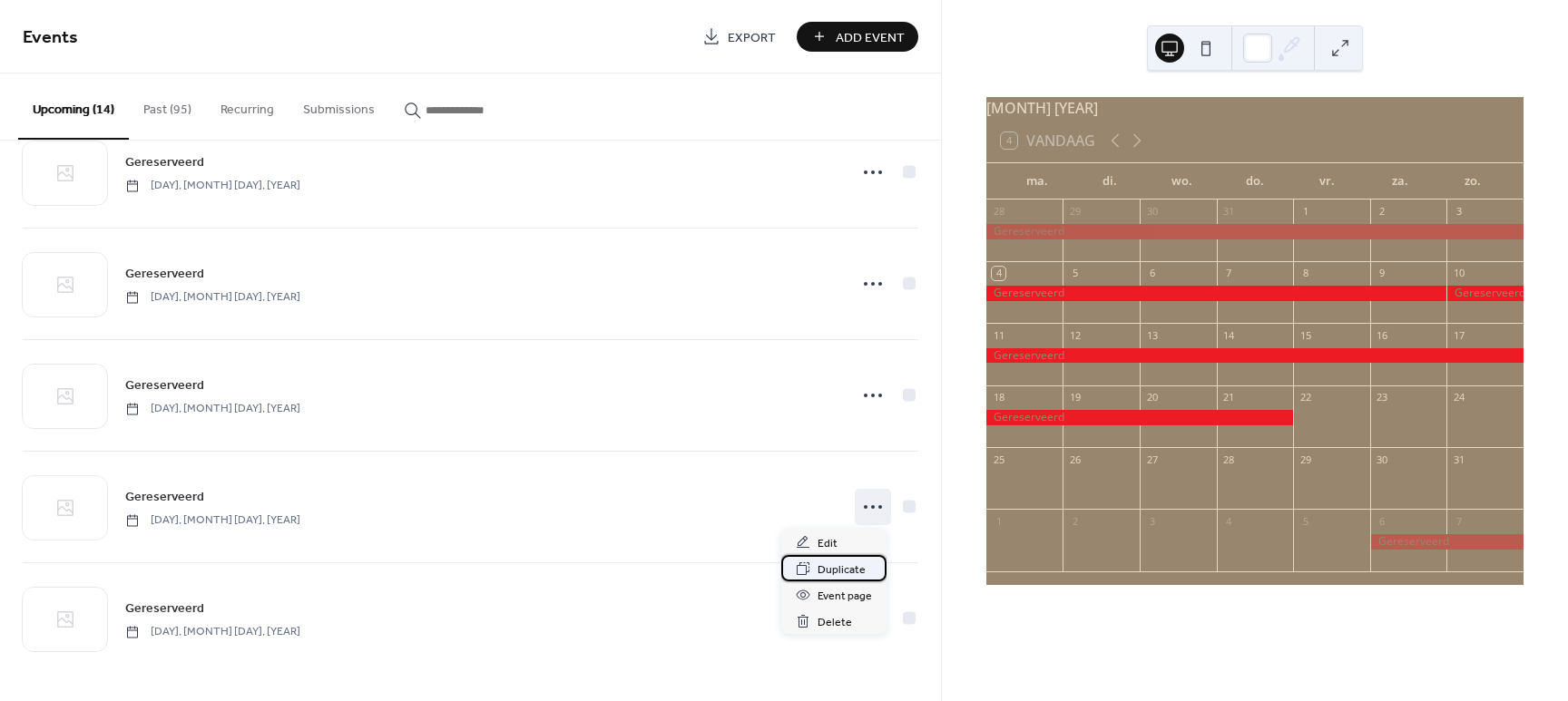 click on "Duplicate" at bounding box center [841, 570] 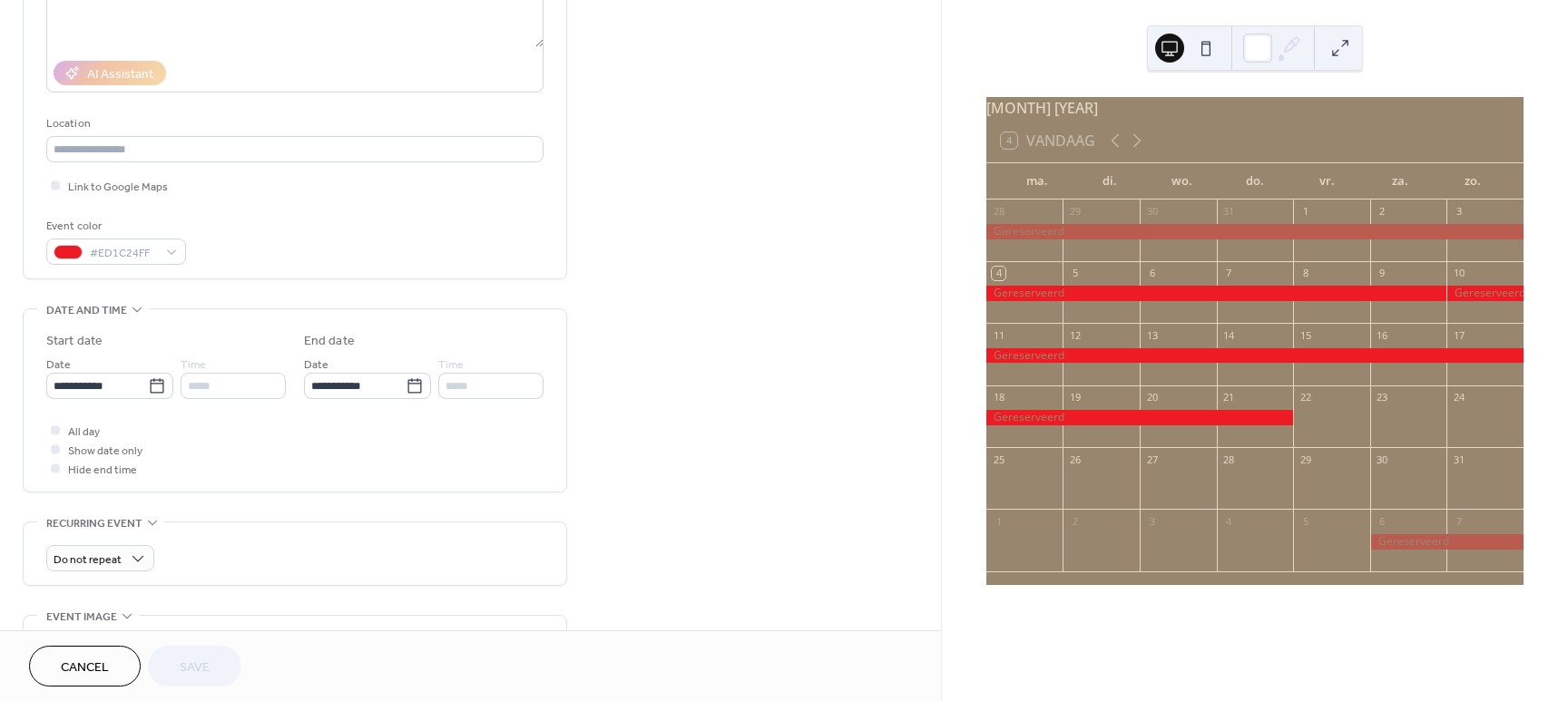 scroll, scrollTop: 296, scrollLeft: 0, axis: vertical 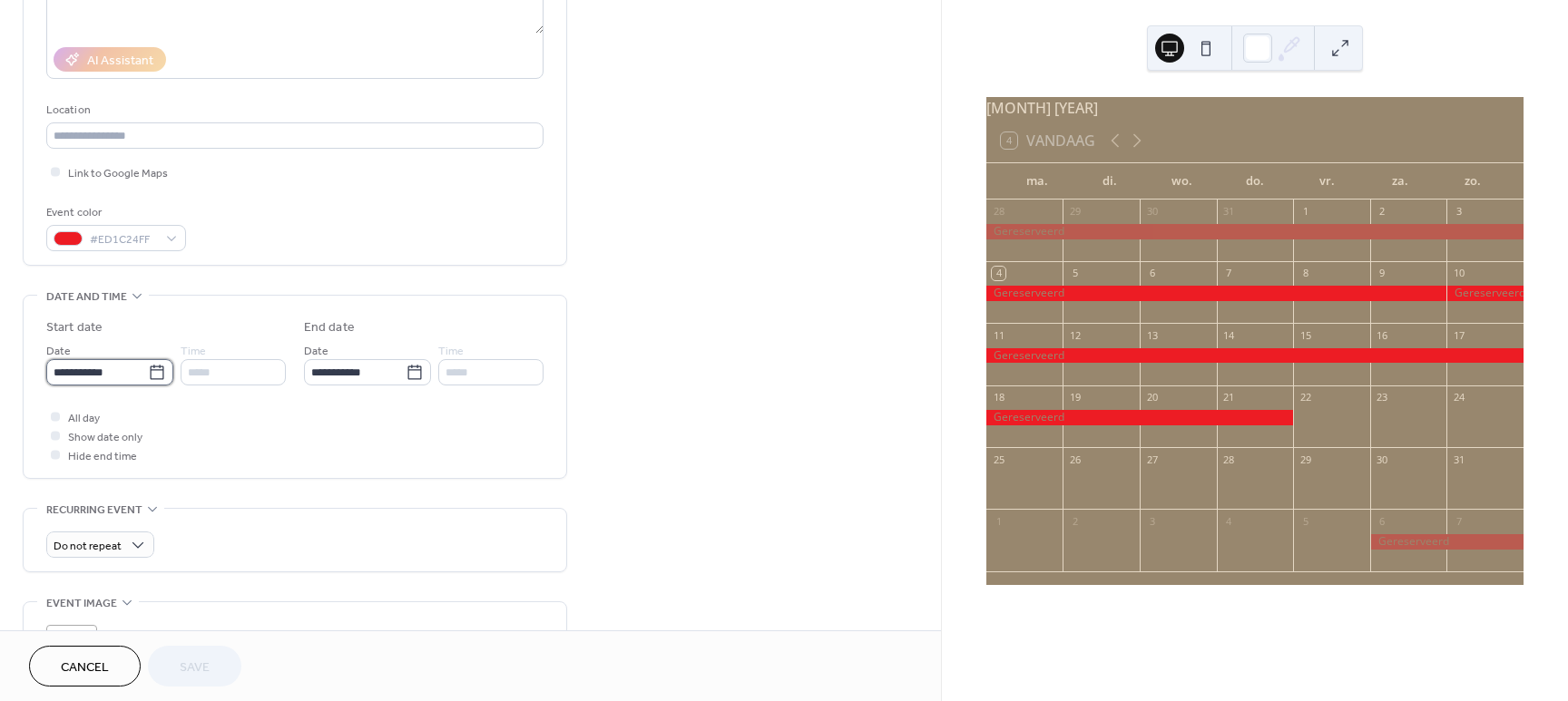 click on "**********" at bounding box center (97, 372) 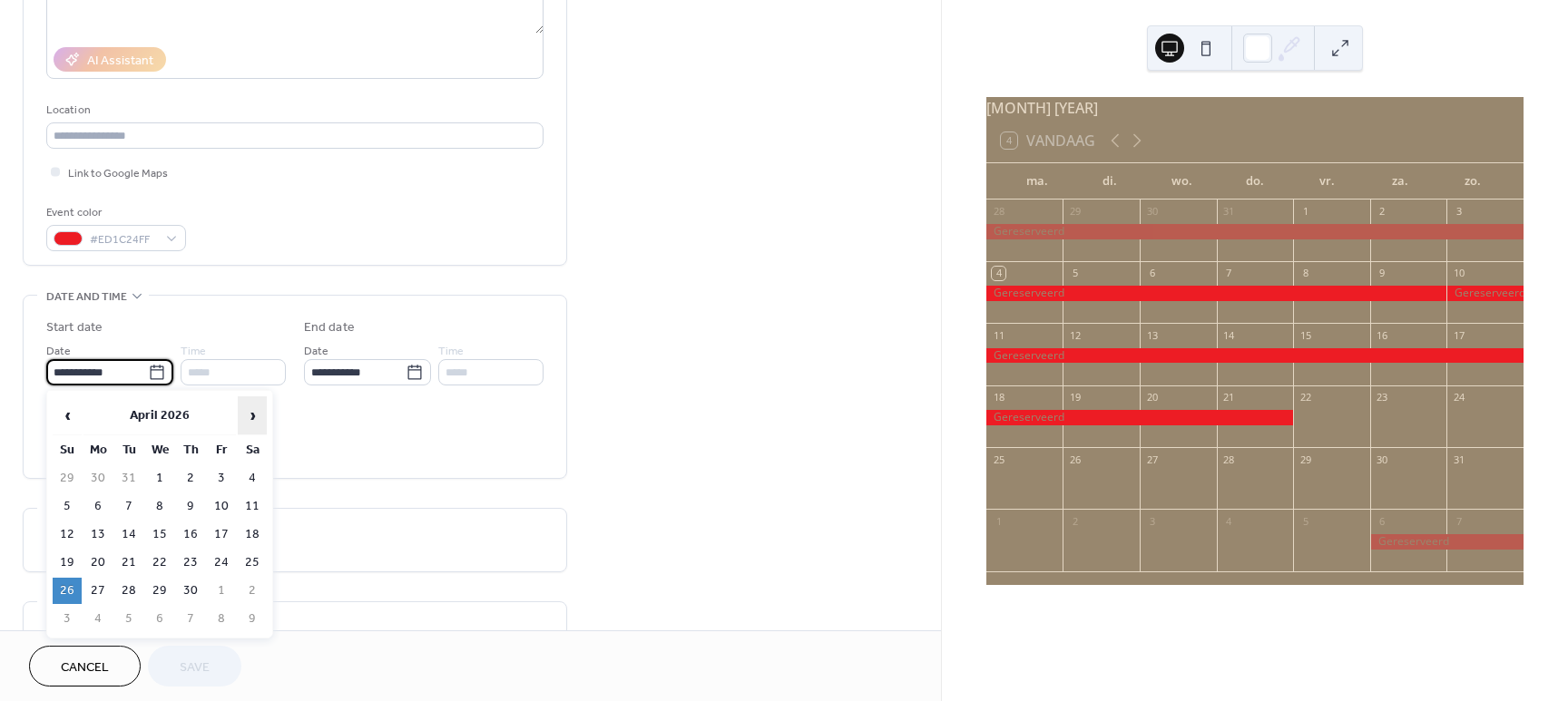 click on "›" at bounding box center (252, 415) 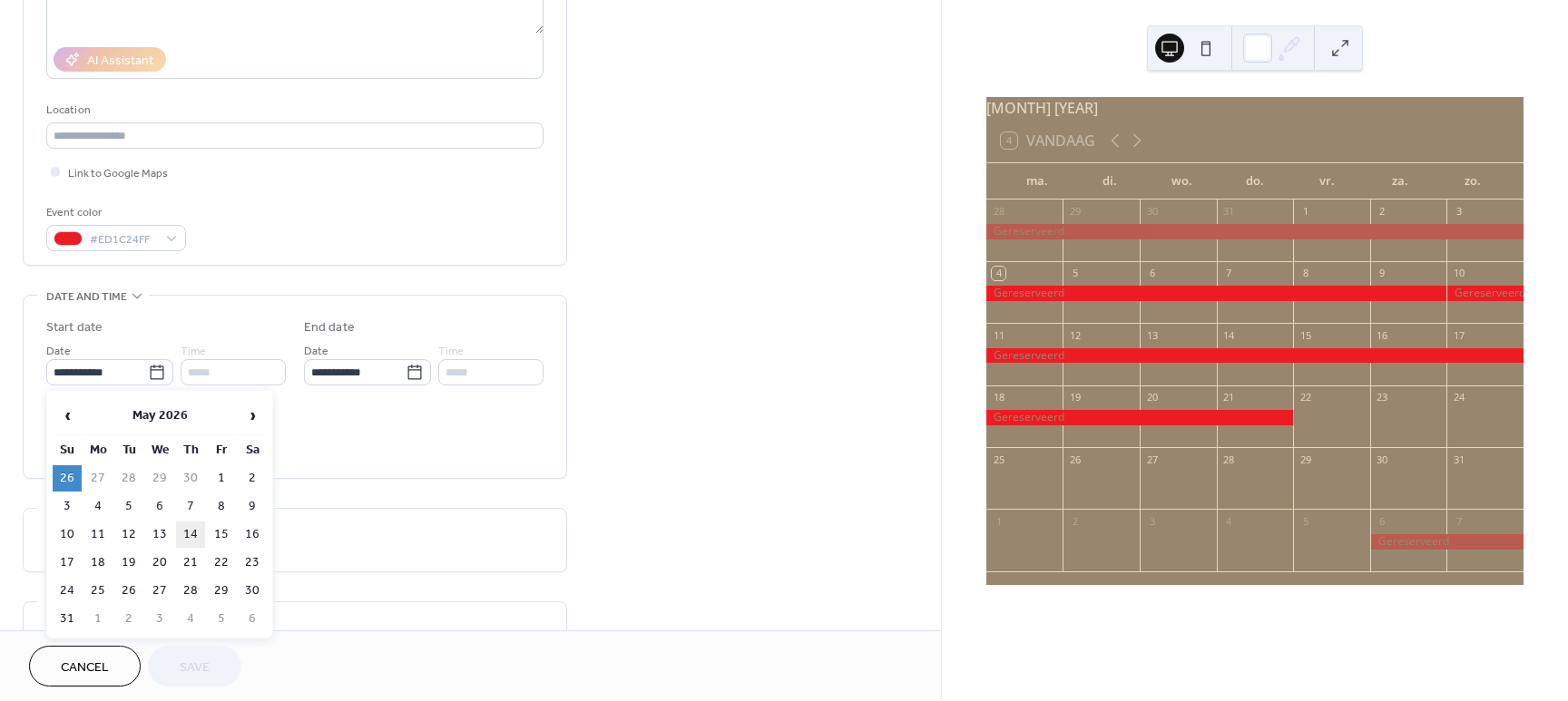 click on "14" at bounding box center [191, 534] 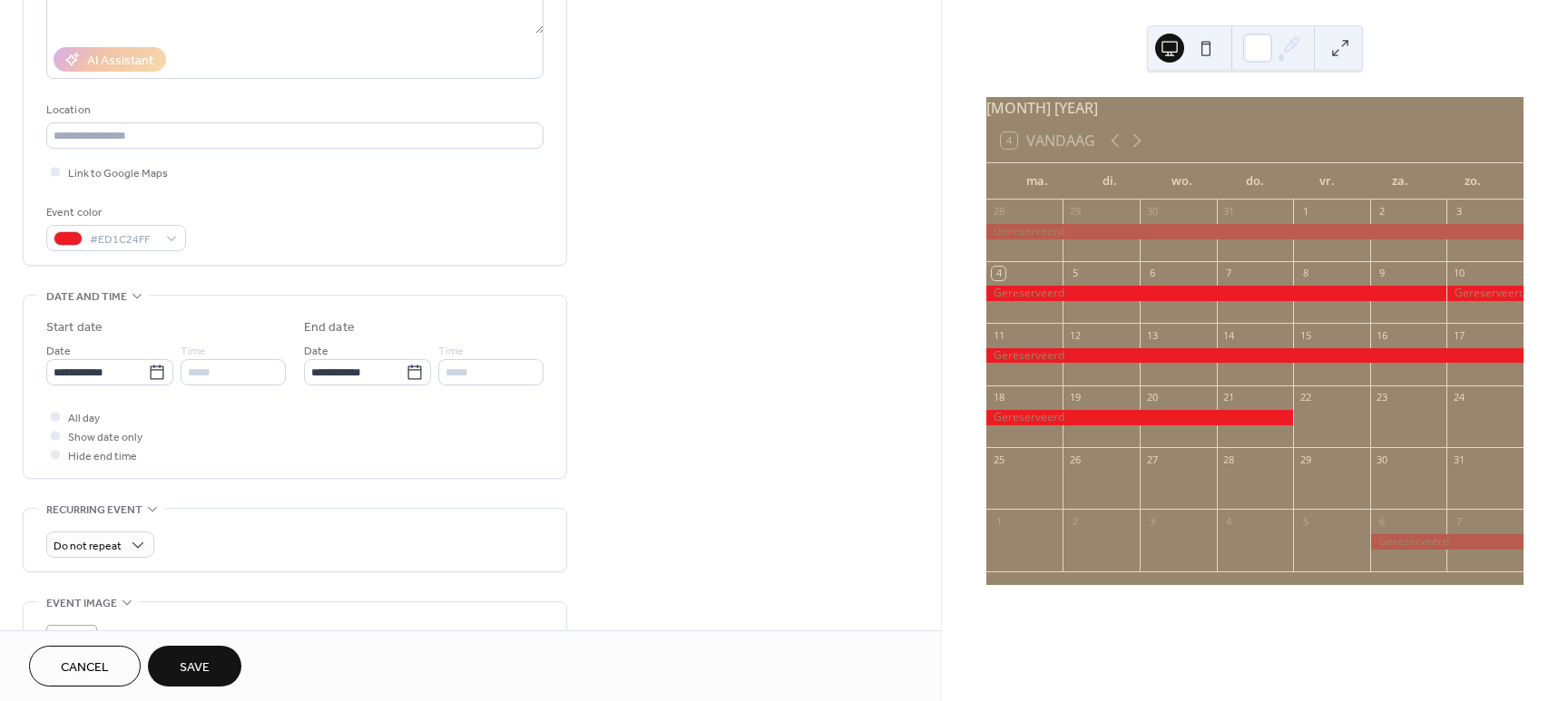 click on "Save" at bounding box center [194, 667] 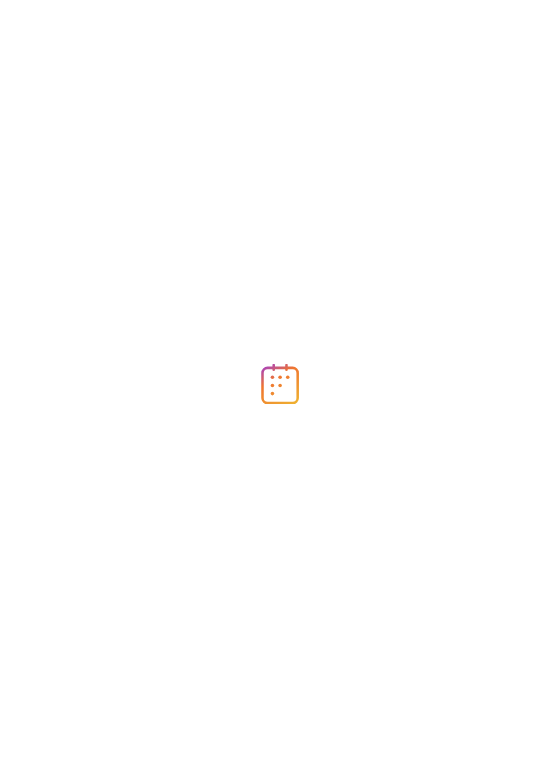scroll, scrollTop: 0, scrollLeft: 0, axis: both 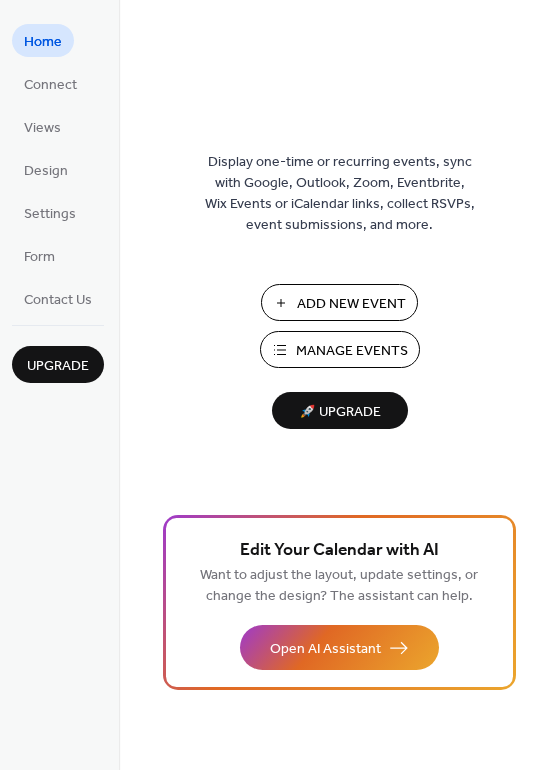 click on "Manage Events" at bounding box center [340, 349] 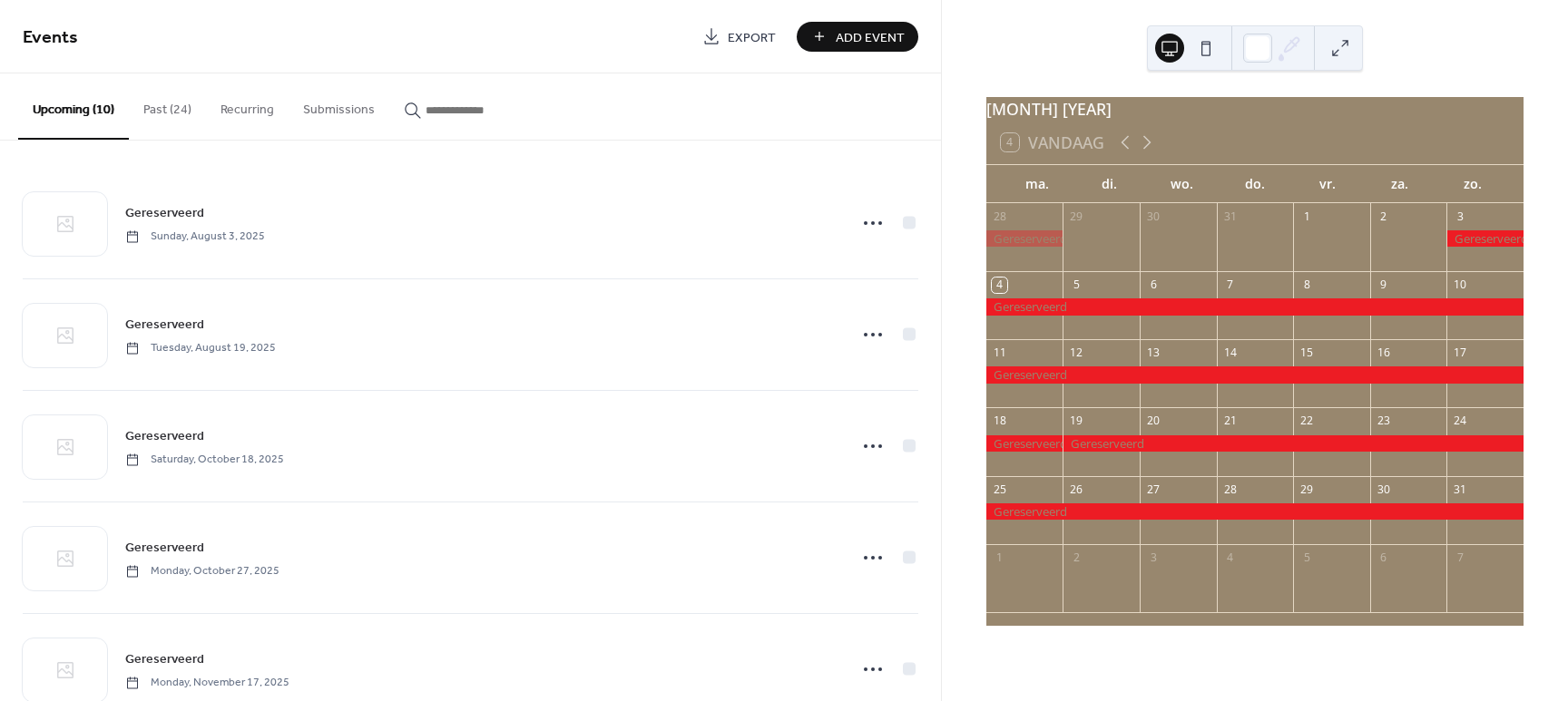 scroll, scrollTop: 0, scrollLeft: 0, axis: both 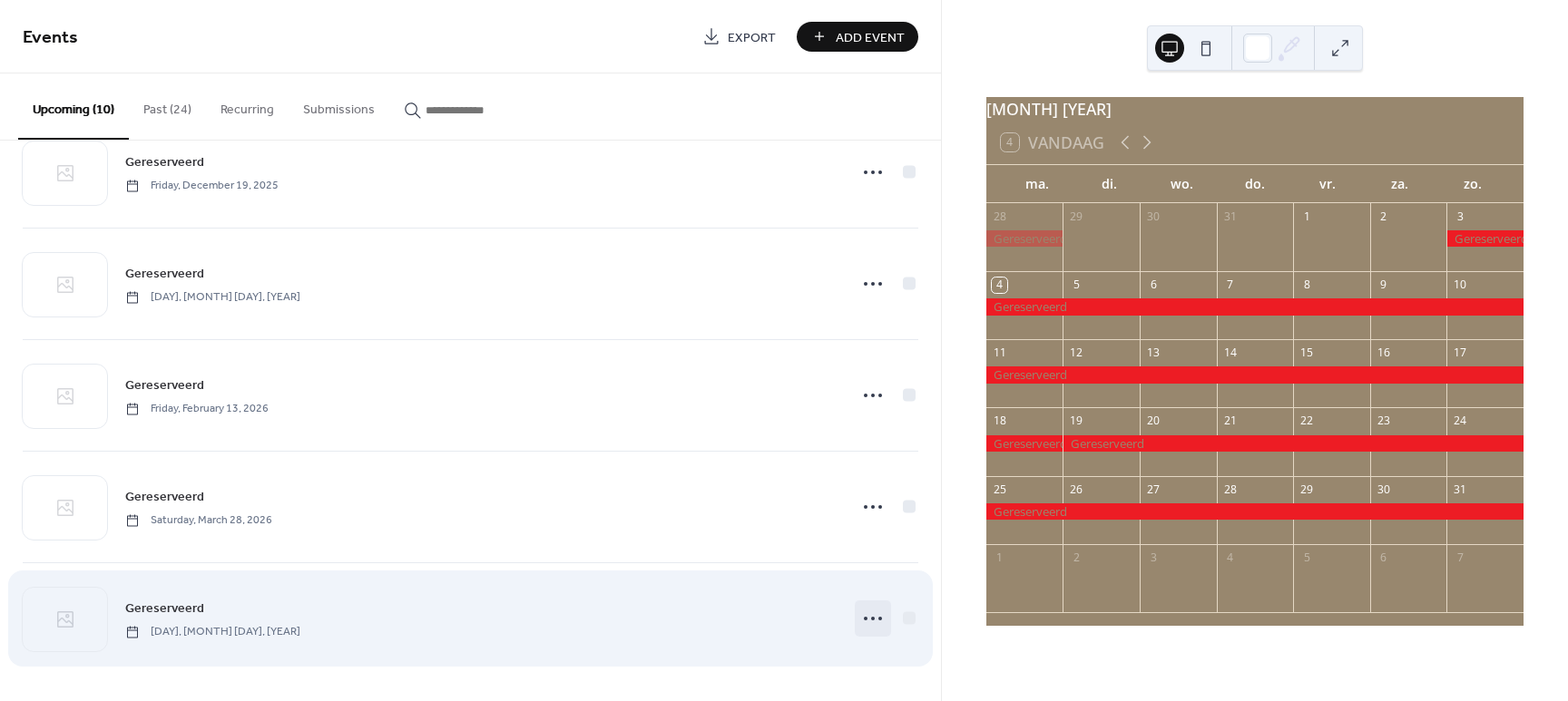 click 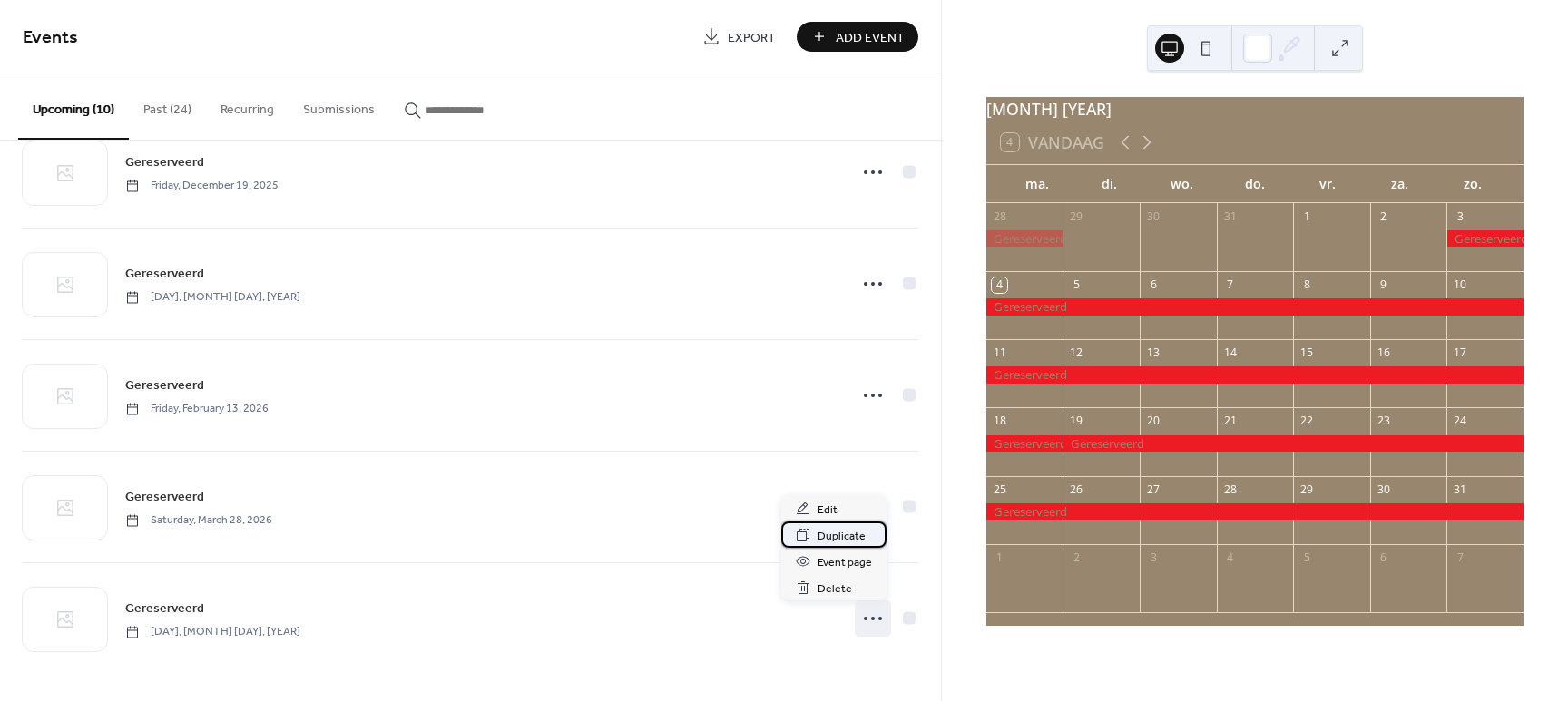 click on "Duplicate" at bounding box center [841, 536] 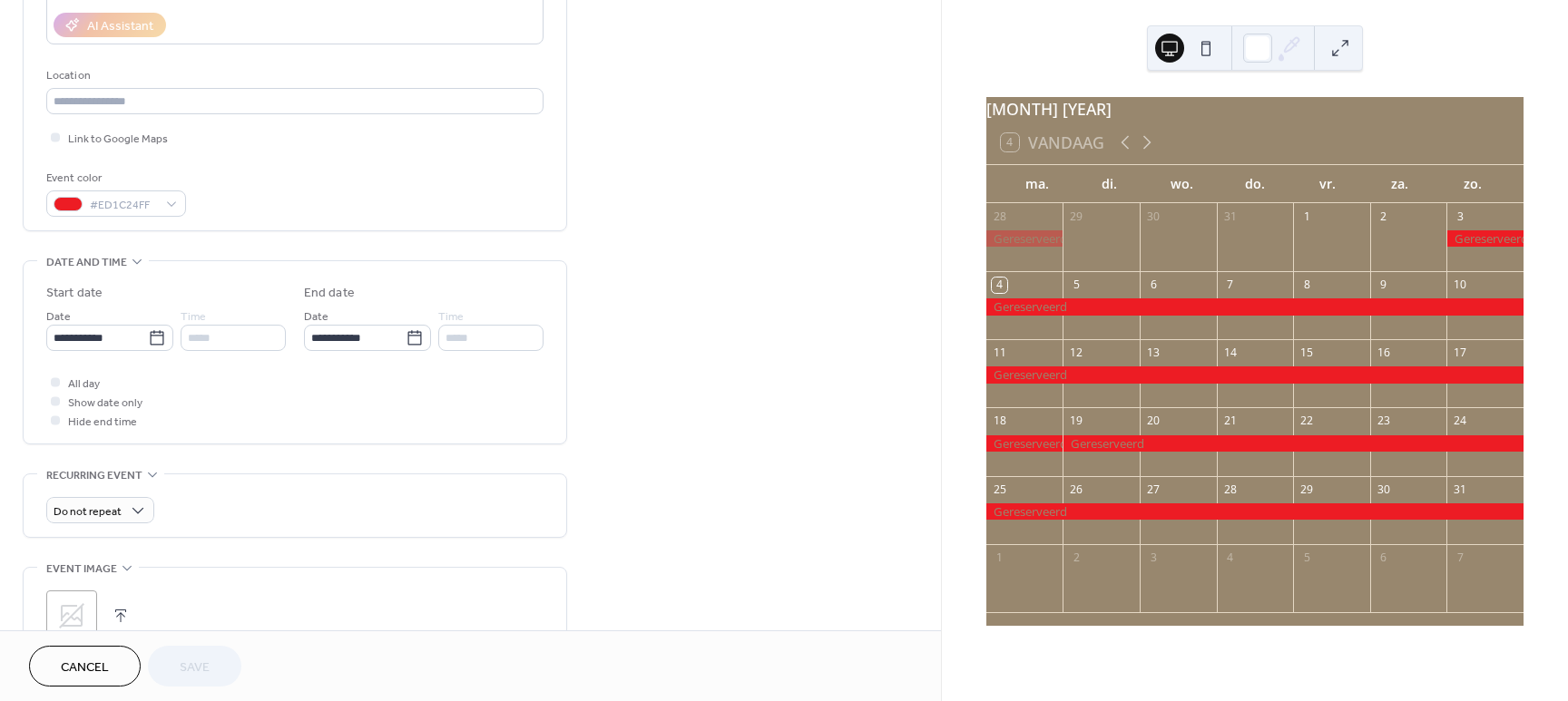 scroll, scrollTop: 331, scrollLeft: 0, axis: vertical 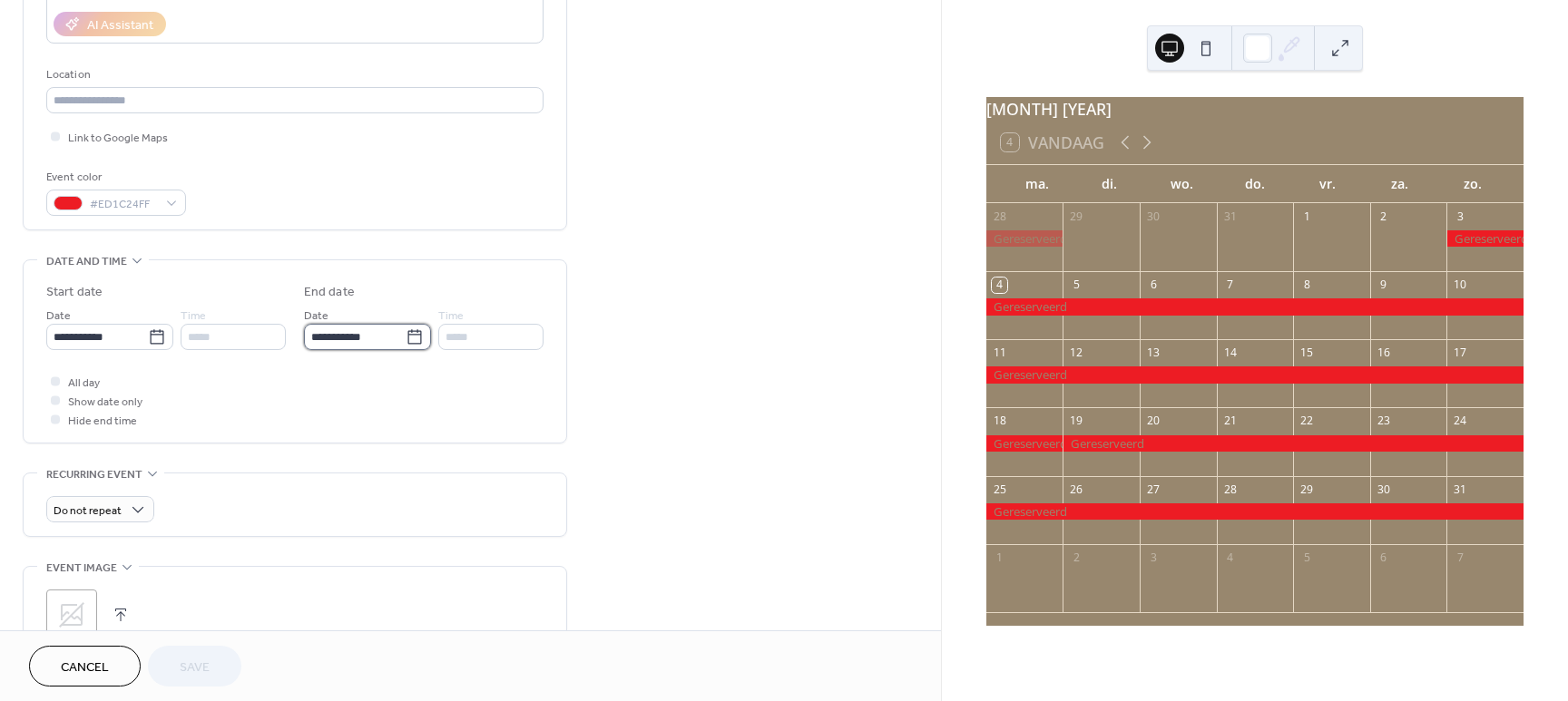 click on "**********" at bounding box center [355, 336] 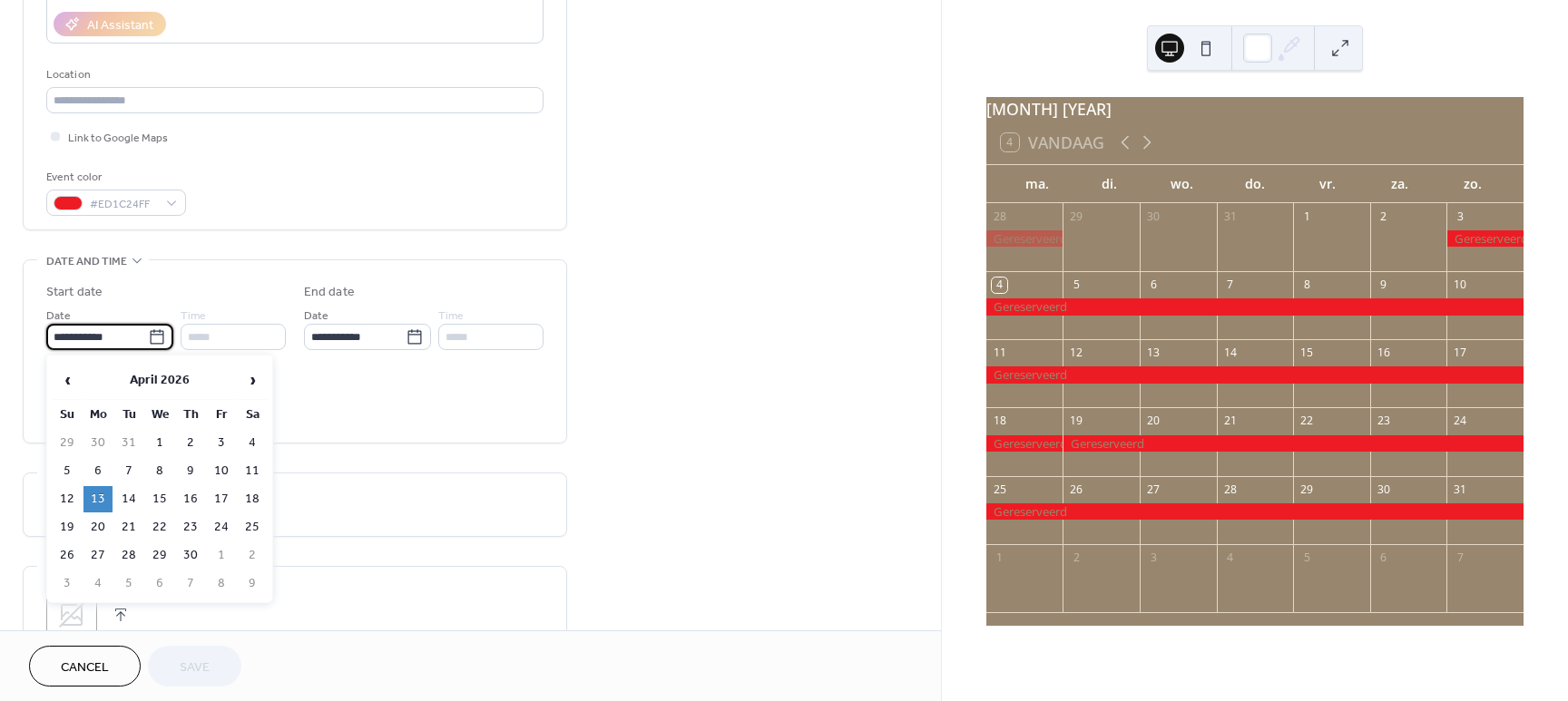 click on "**********" at bounding box center (97, 336) 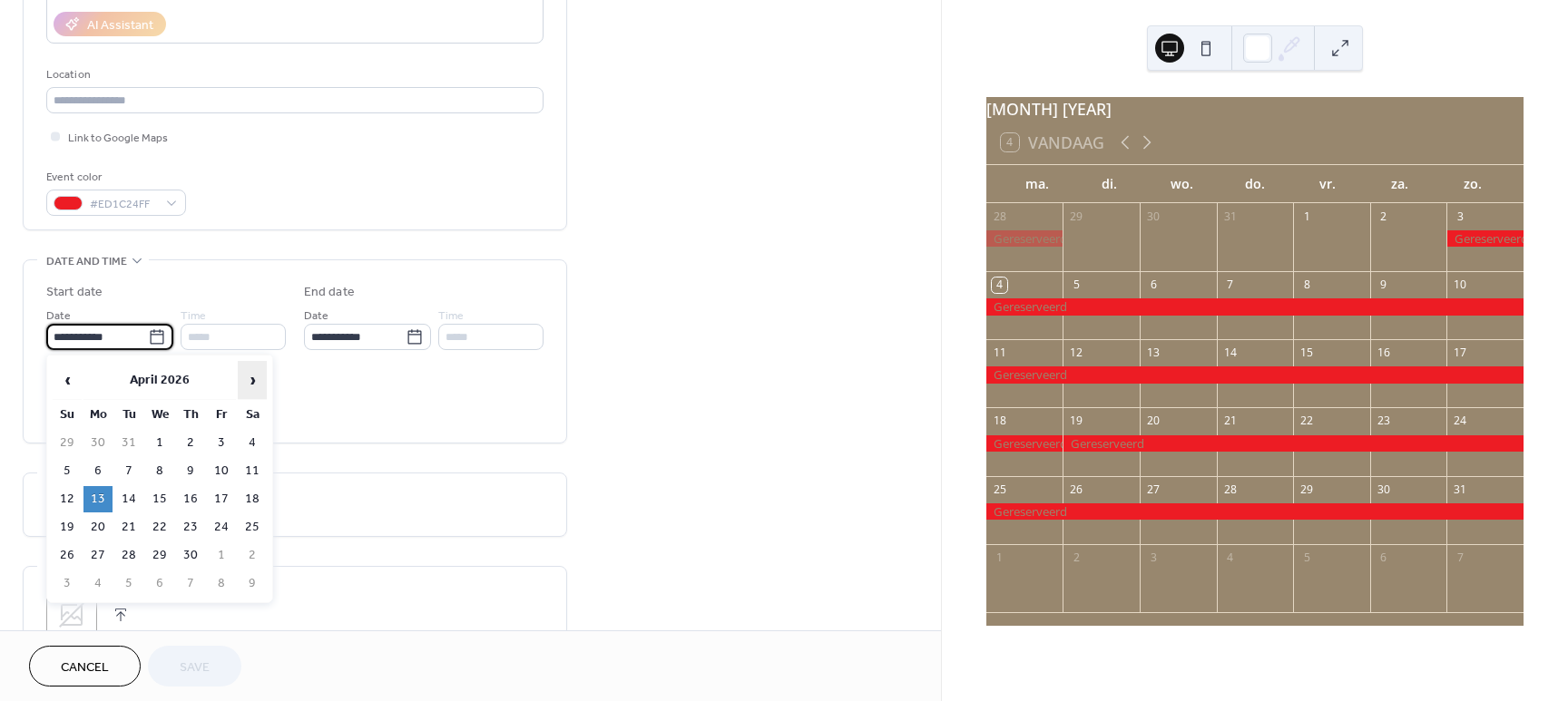 click on "›" at bounding box center [252, 380] 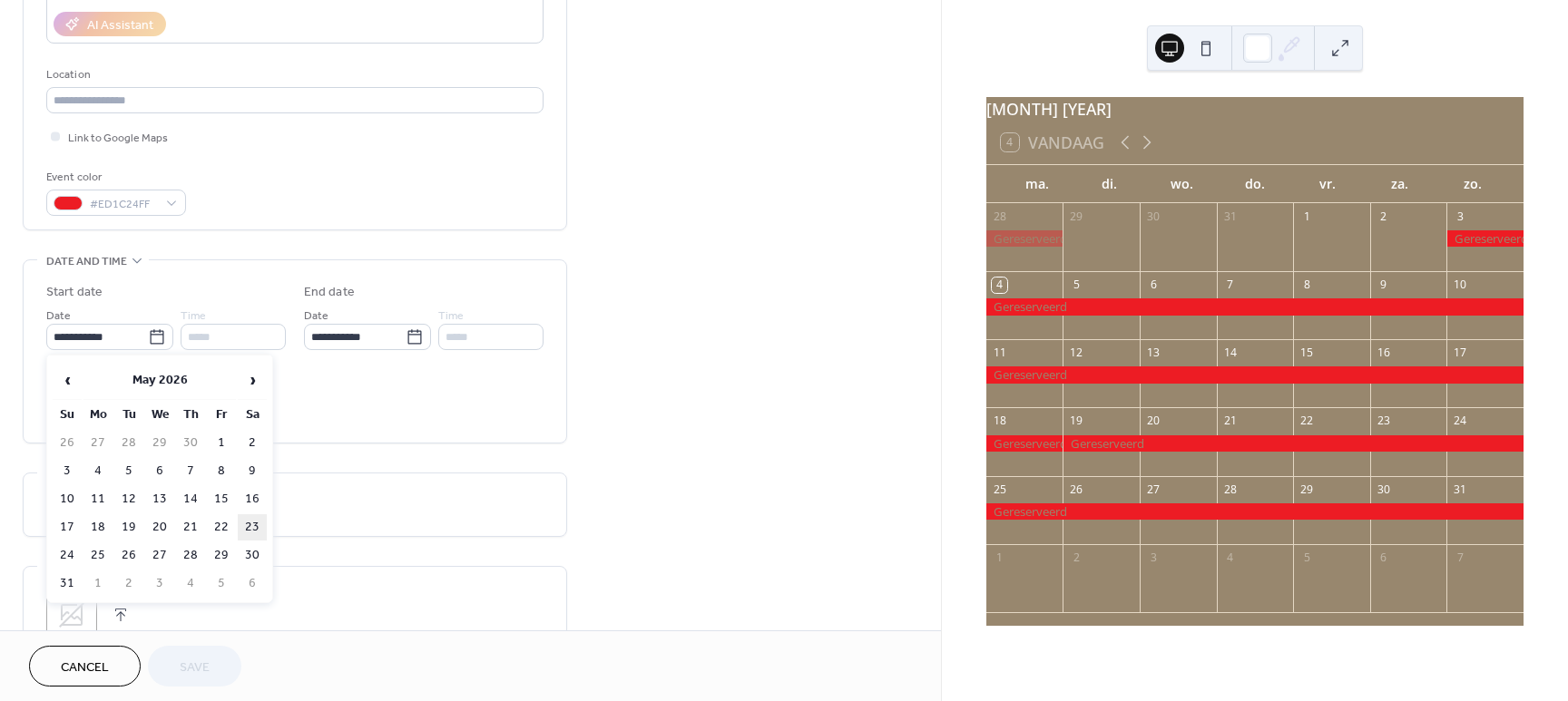 click on "23" at bounding box center (252, 527) 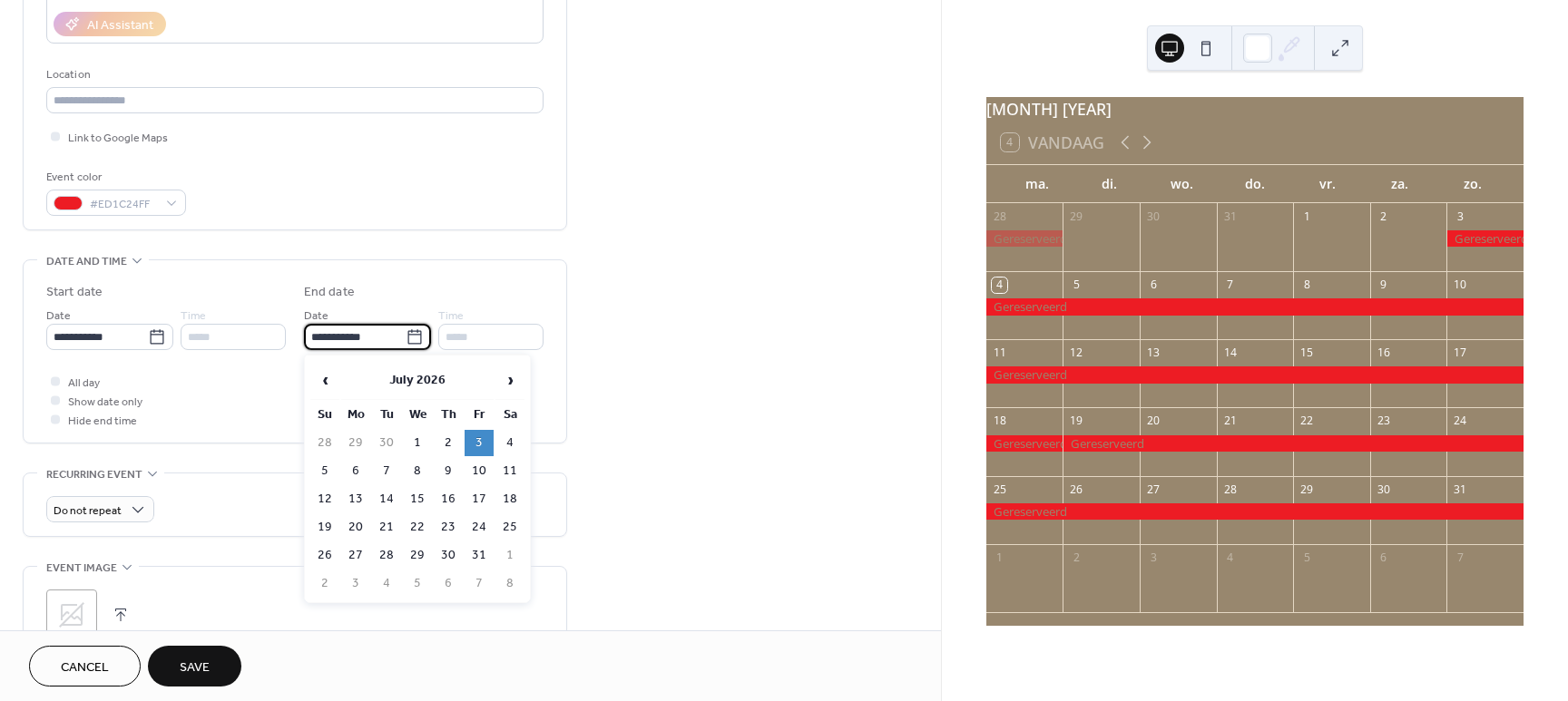 click on "**********" at bounding box center (355, 336) 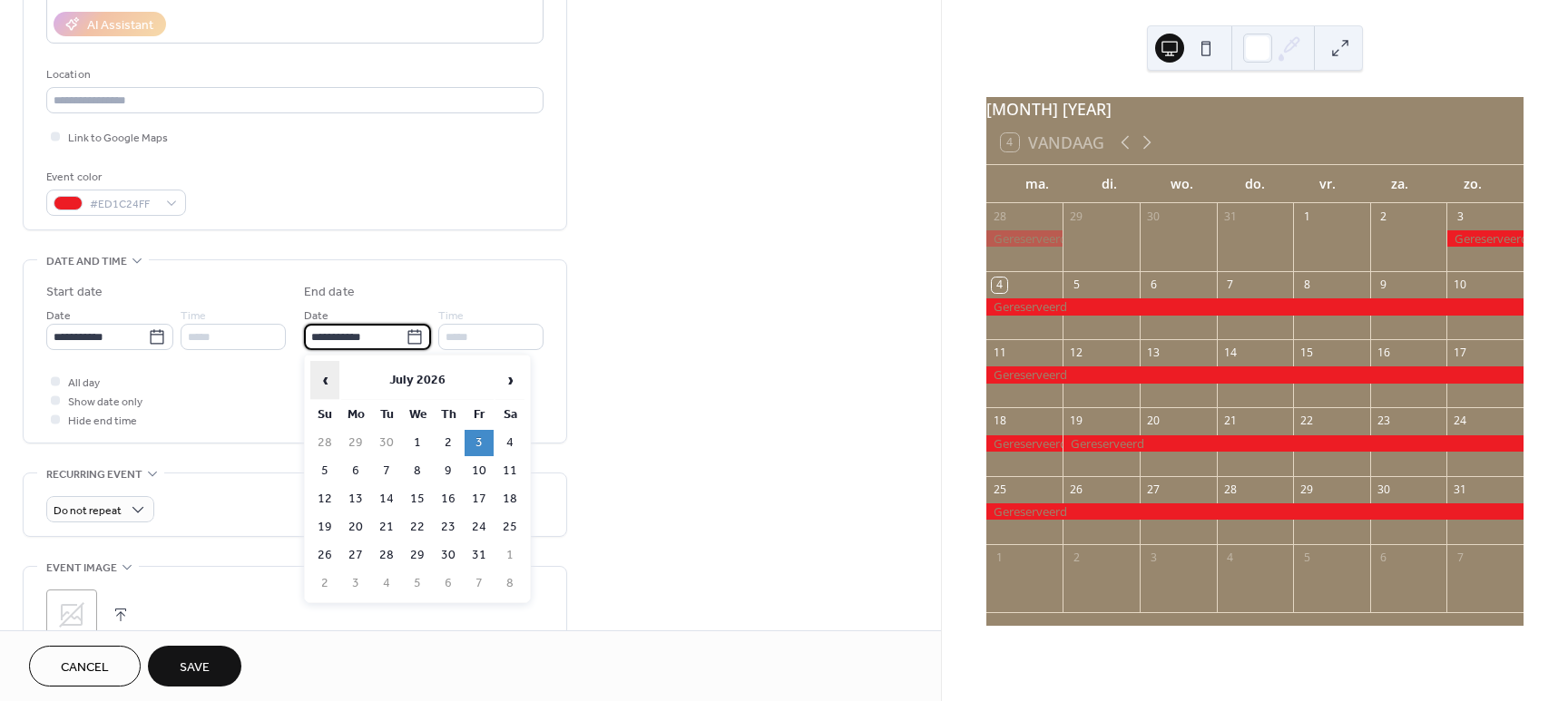 click on "‹" at bounding box center (325, 380) 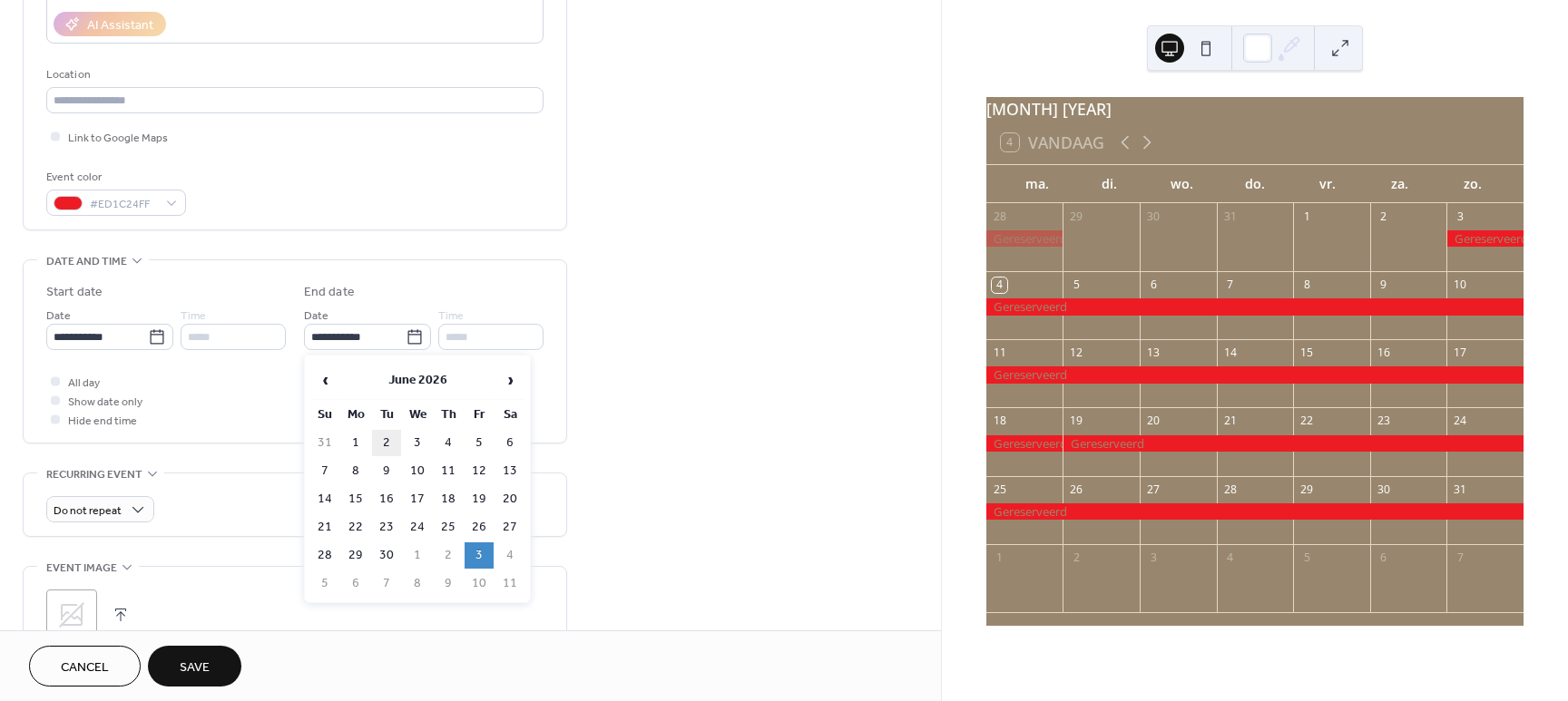 click on "2" at bounding box center (387, 443) 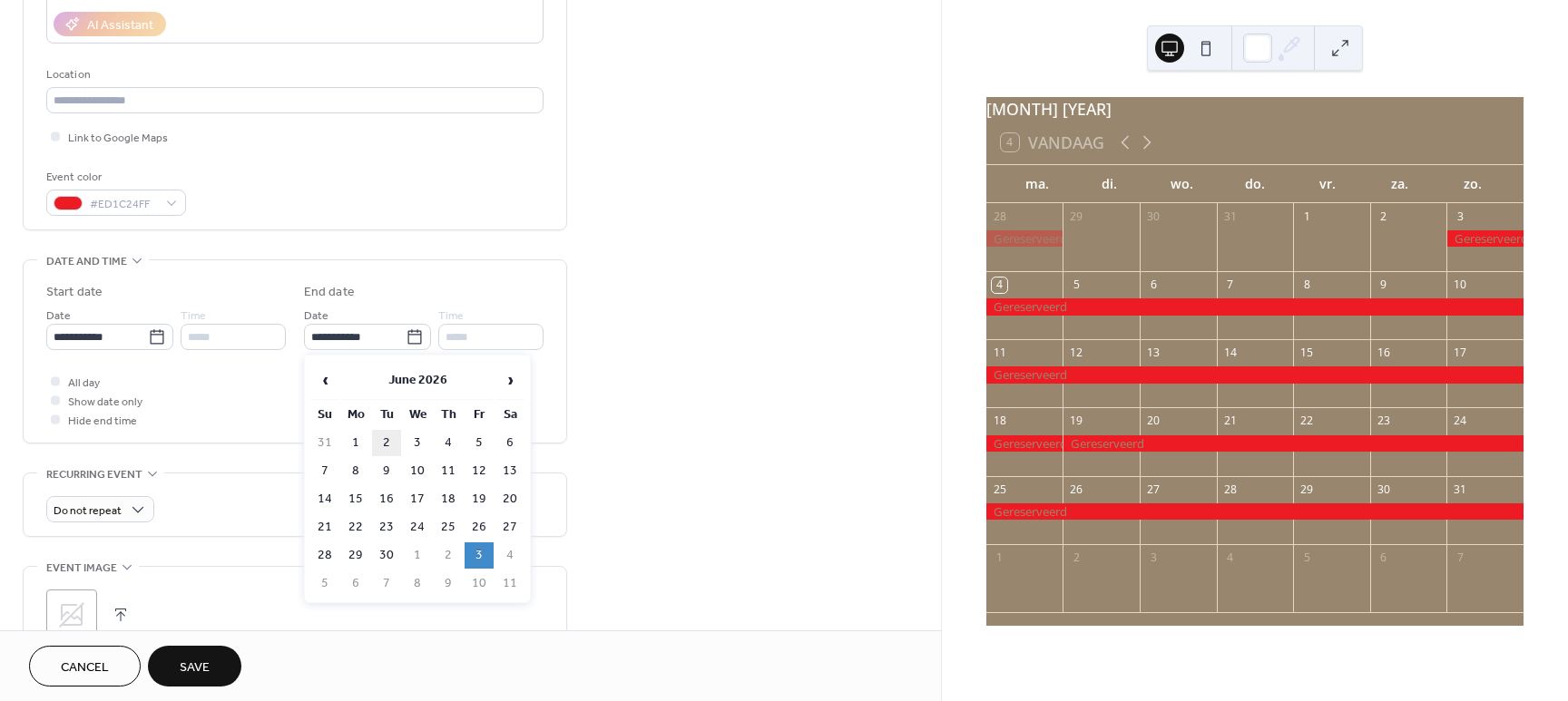 type on "**********" 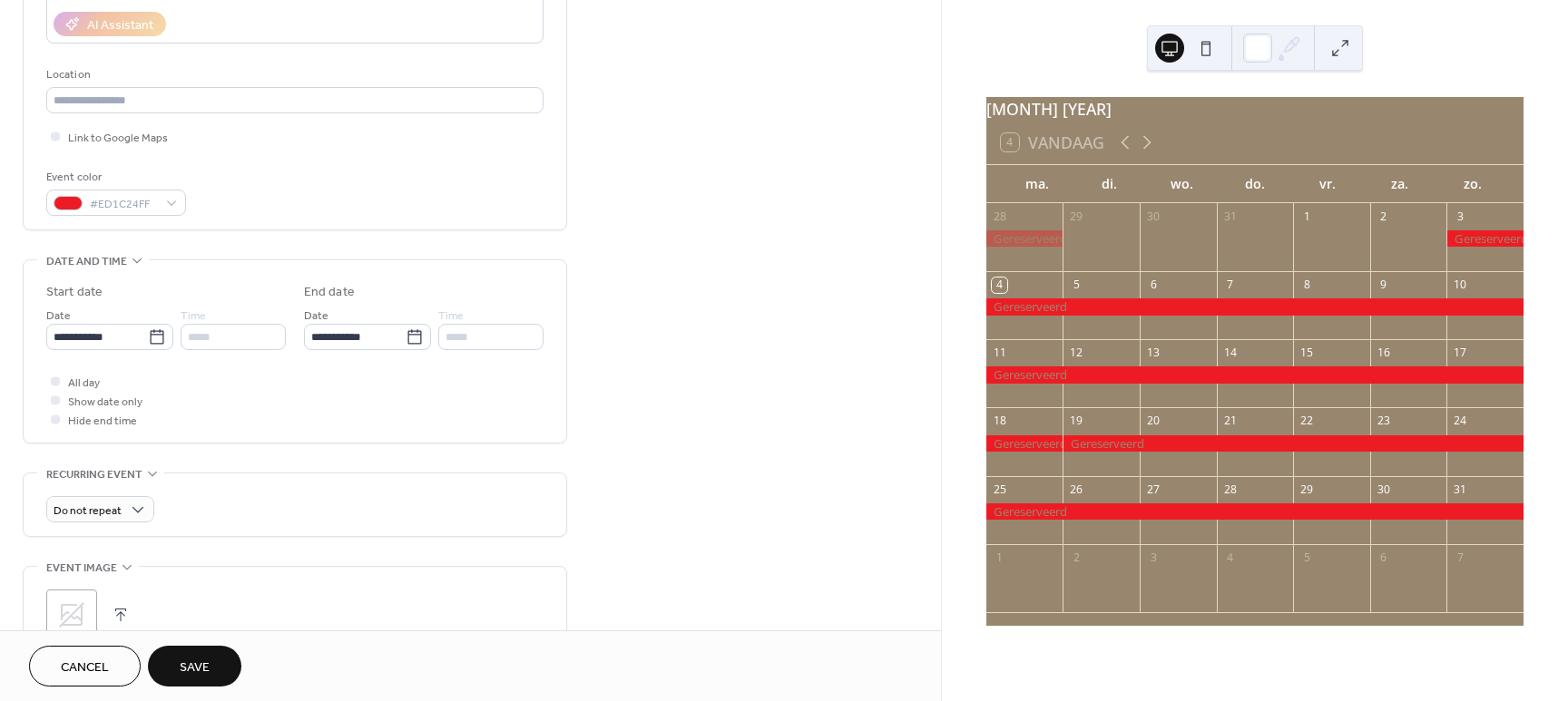 click on "Save" at bounding box center [194, 667] 